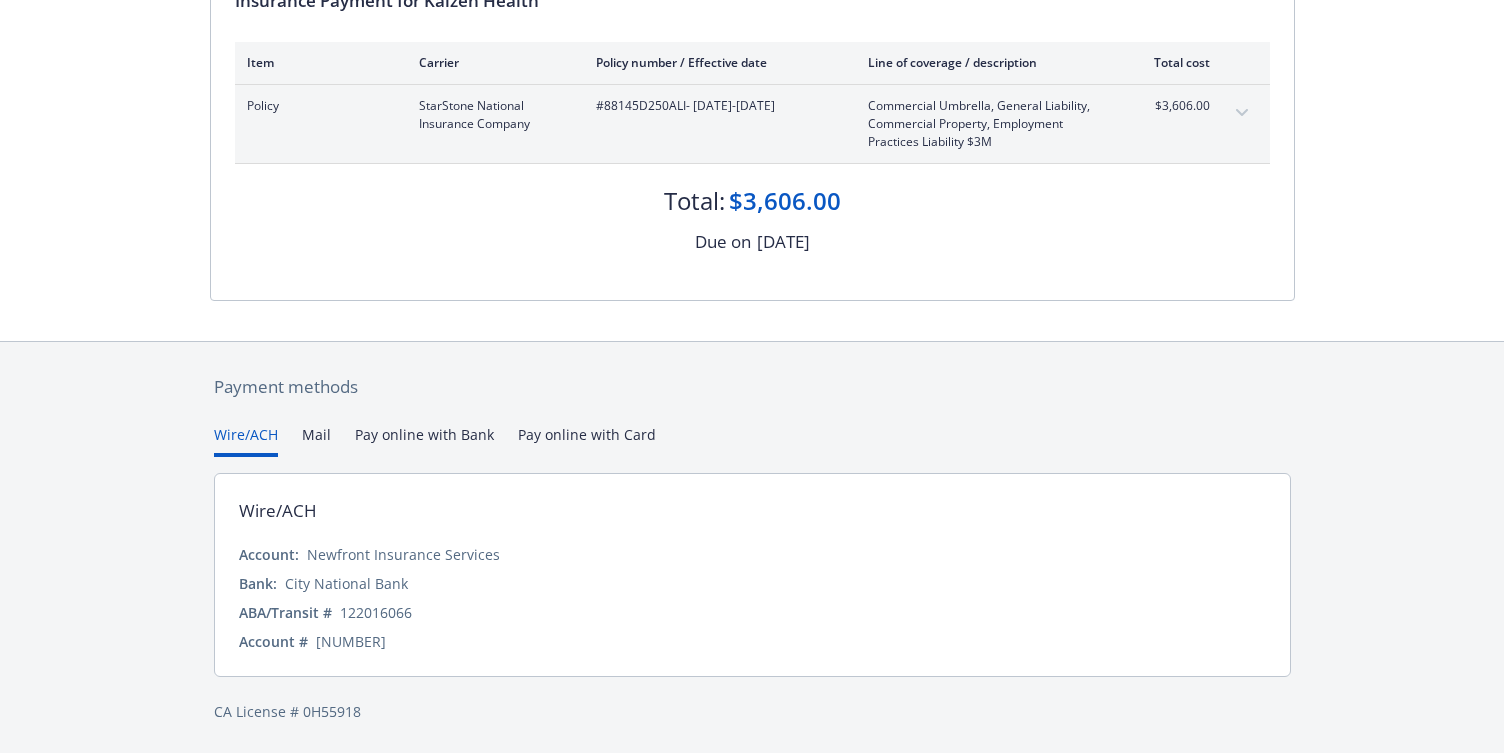 scroll, scrollTop: 244, scrollLeft: 0, axis: vertical 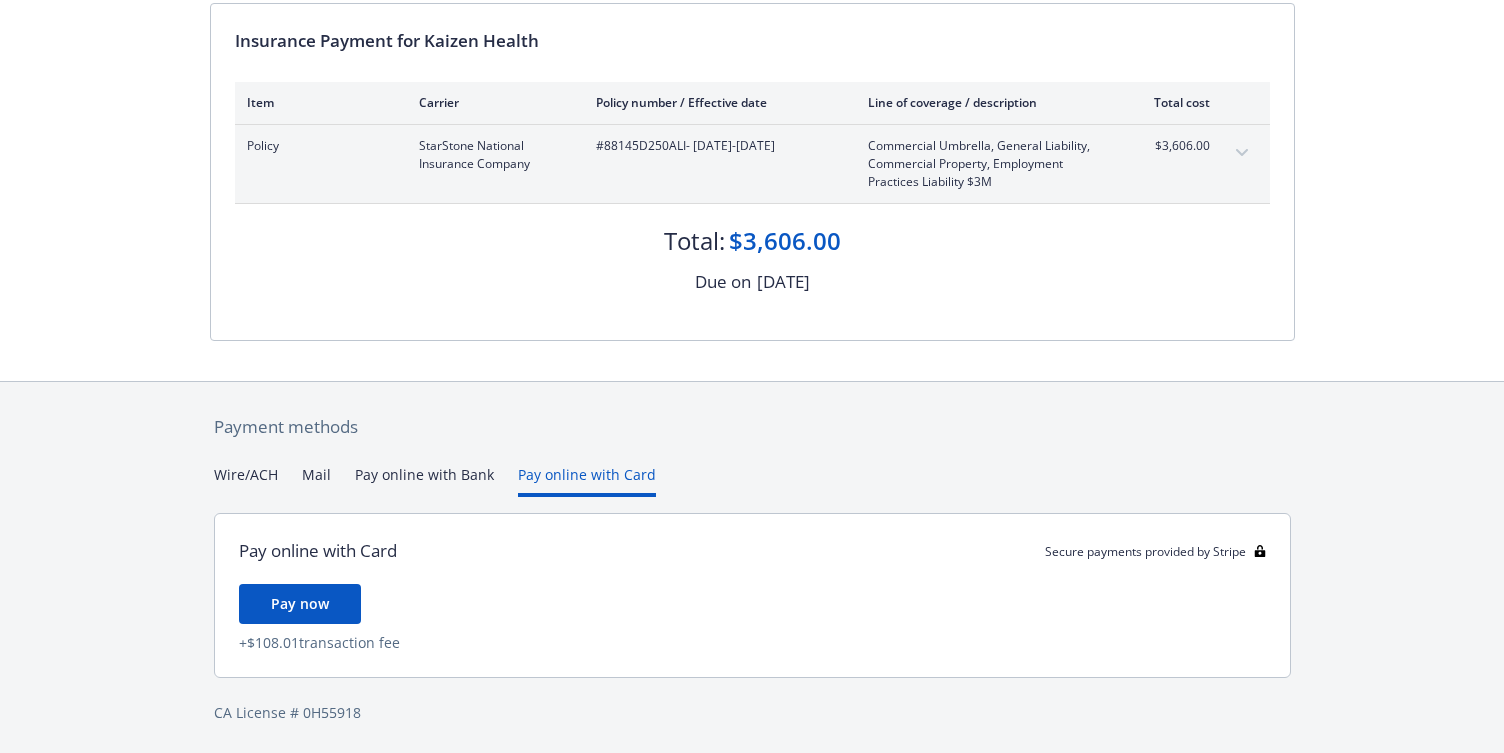 click on "Payment methods Wire/ACH Mail Pay online with Bank Pay online with Card Pay online with Card Secure payments provided by Stripe Pay now + $[AMOUNT] transaction fee CA License # [LICENSE]" at bounding box center [752, 569] 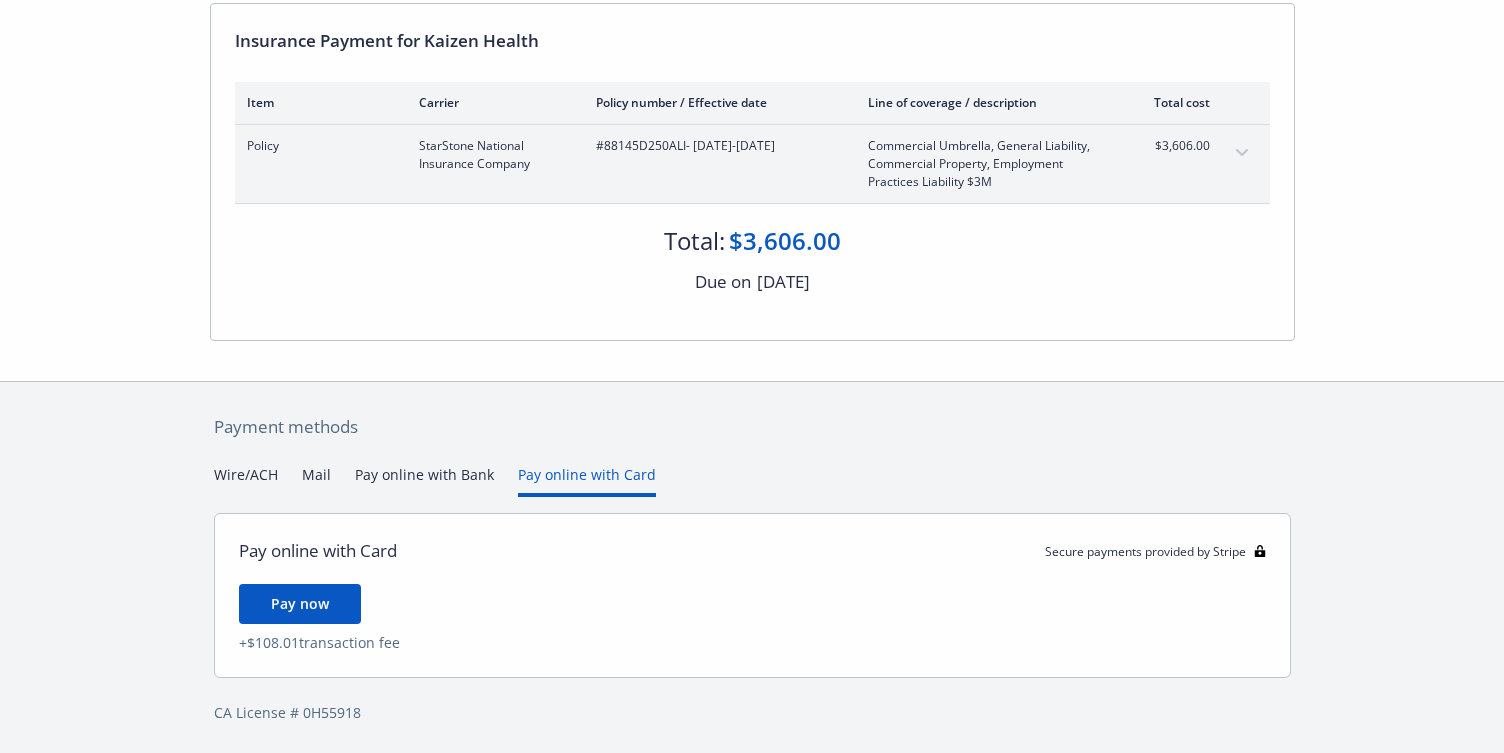 scroll, scrollTop: 0, scrollLeft: 0, axis: both 